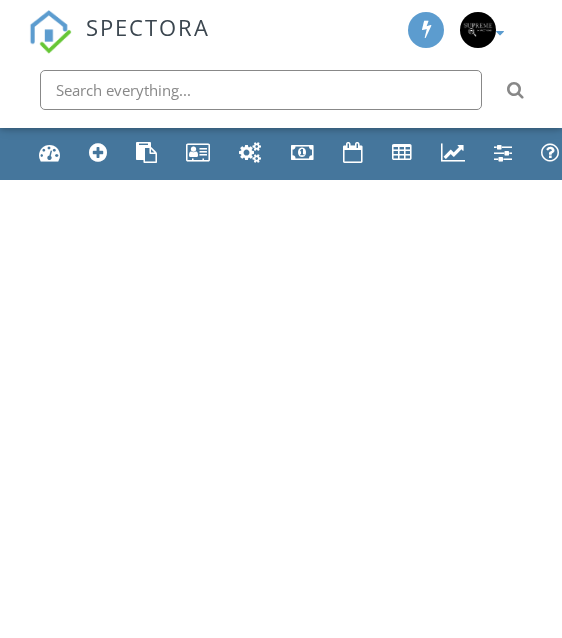scroll, scrollTop: 0, scrollLeft: 0, axis: both 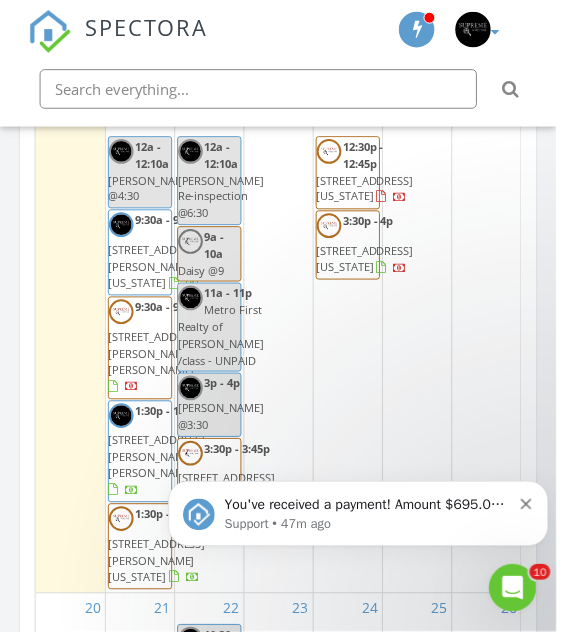 click 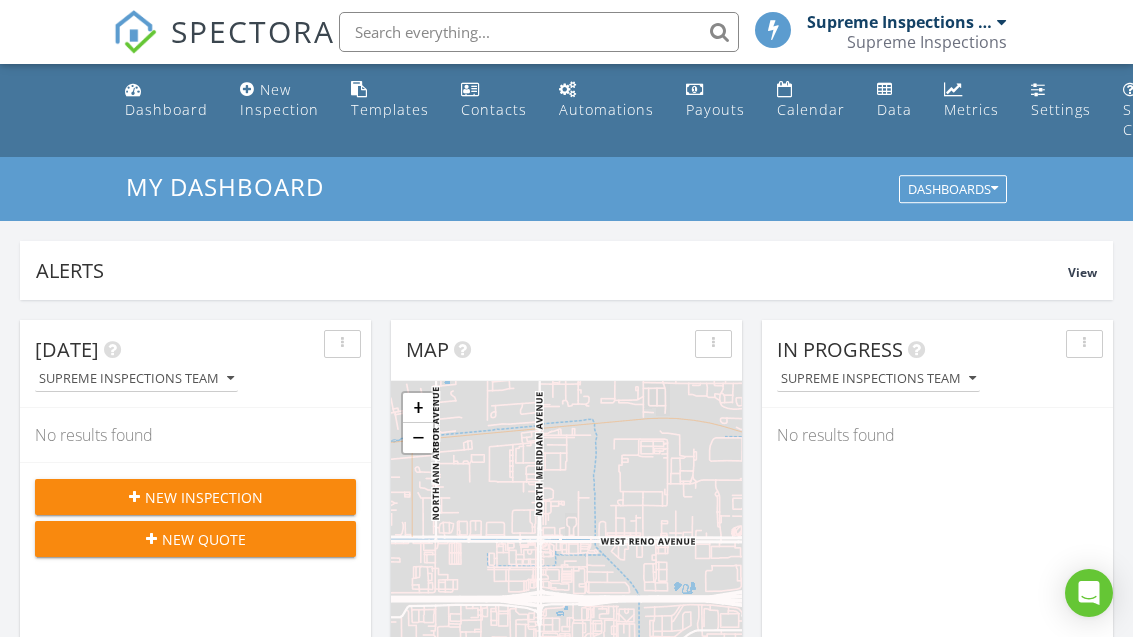 scroll, scrollTop: 237, scrollLeft: 24, axis: both 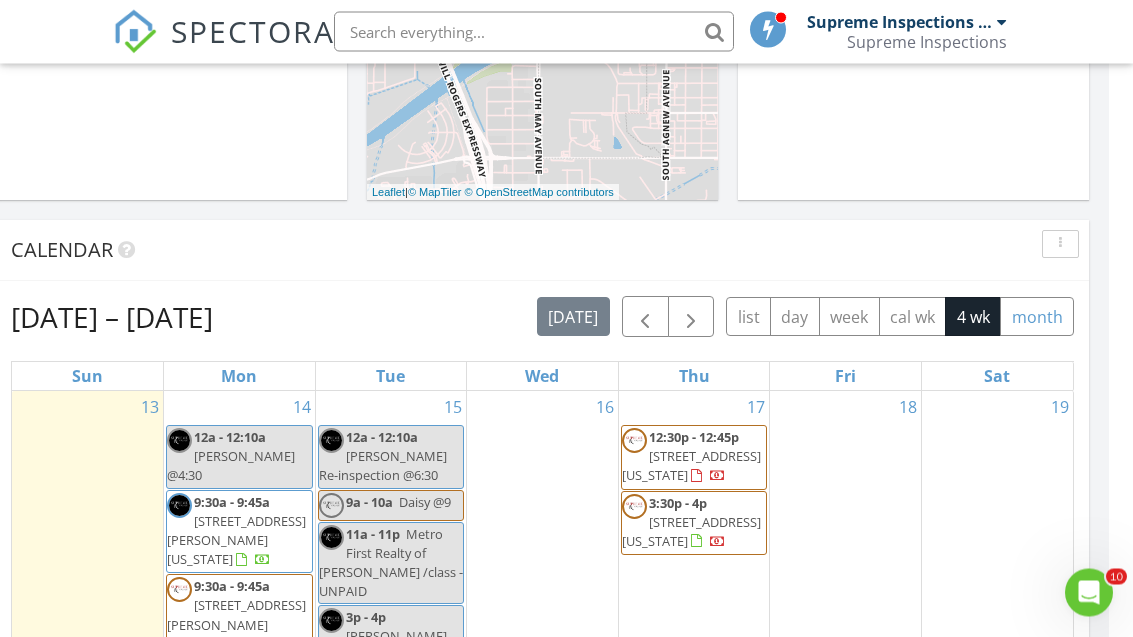 click on "month" at bounding box center (1037, 317) 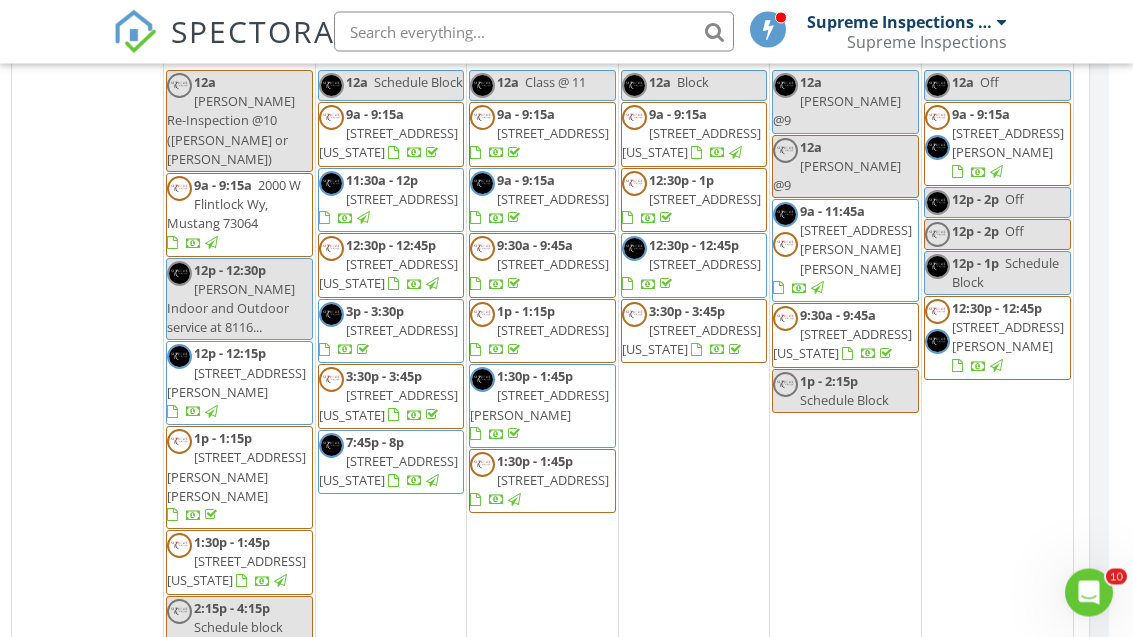 scroll, scrollTop: 1055, scrollLeft: 24, axis: both 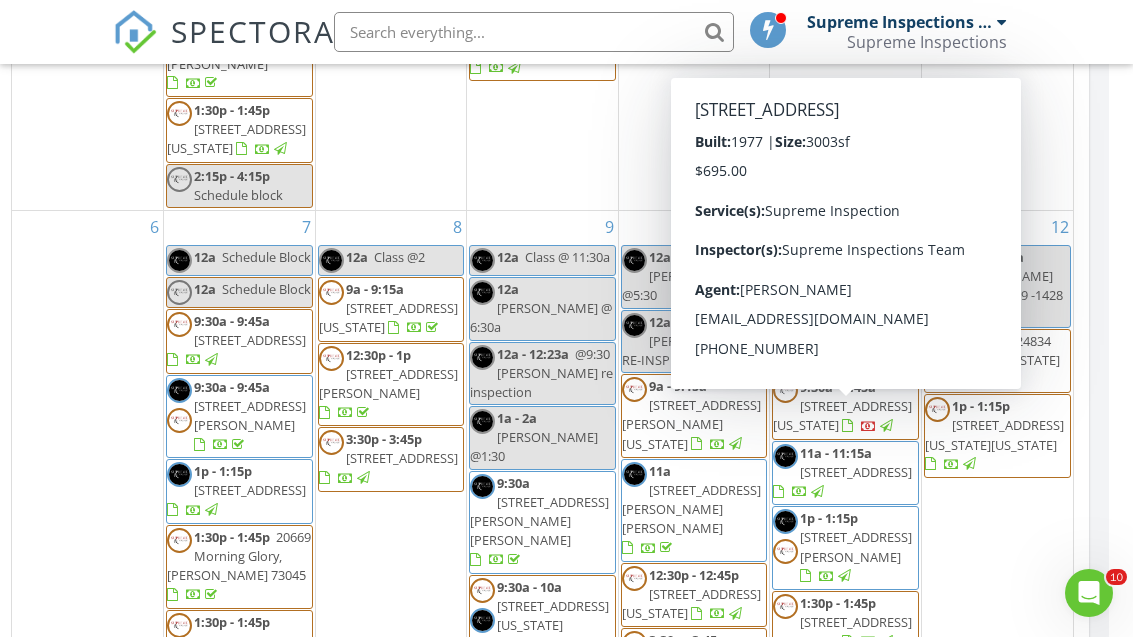 click on "10314 S 194th E Ave, Broken Arrow 74014" at bounding box center [856, 472] 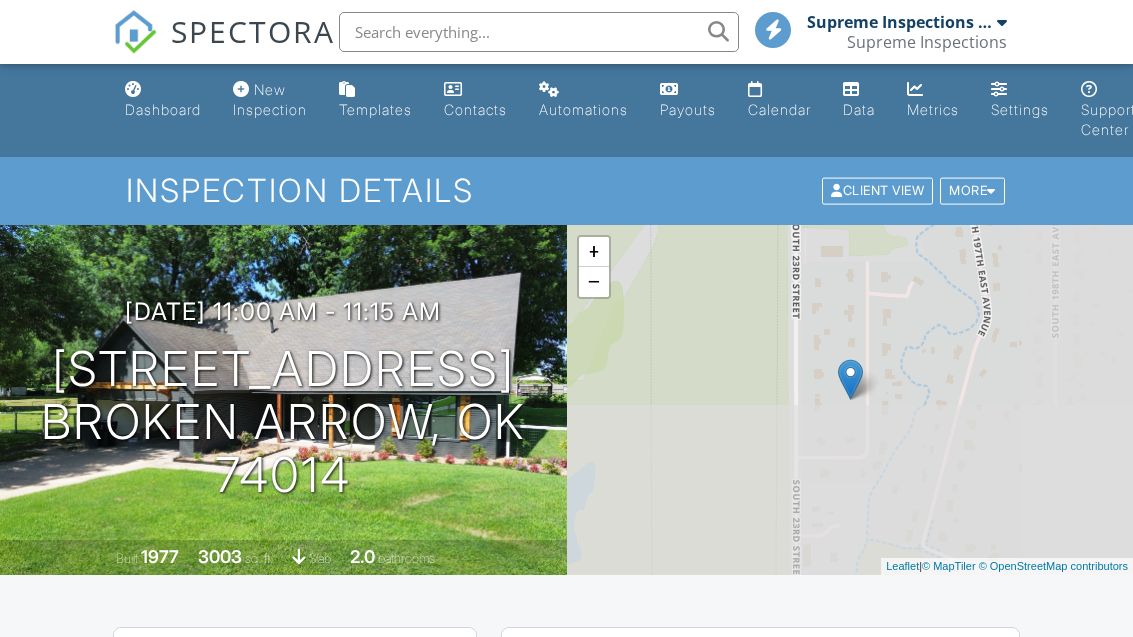 scroll, scrollTop: 440, scrollLeft: 0, axis: vertical 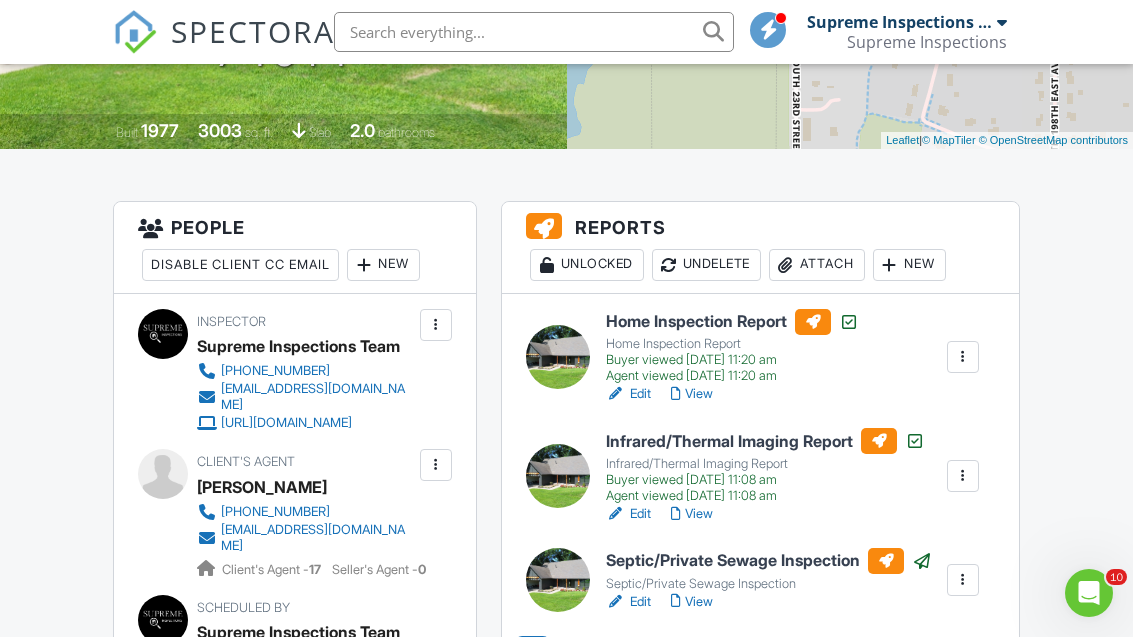 click on "New" at bounding box center [383, 265] 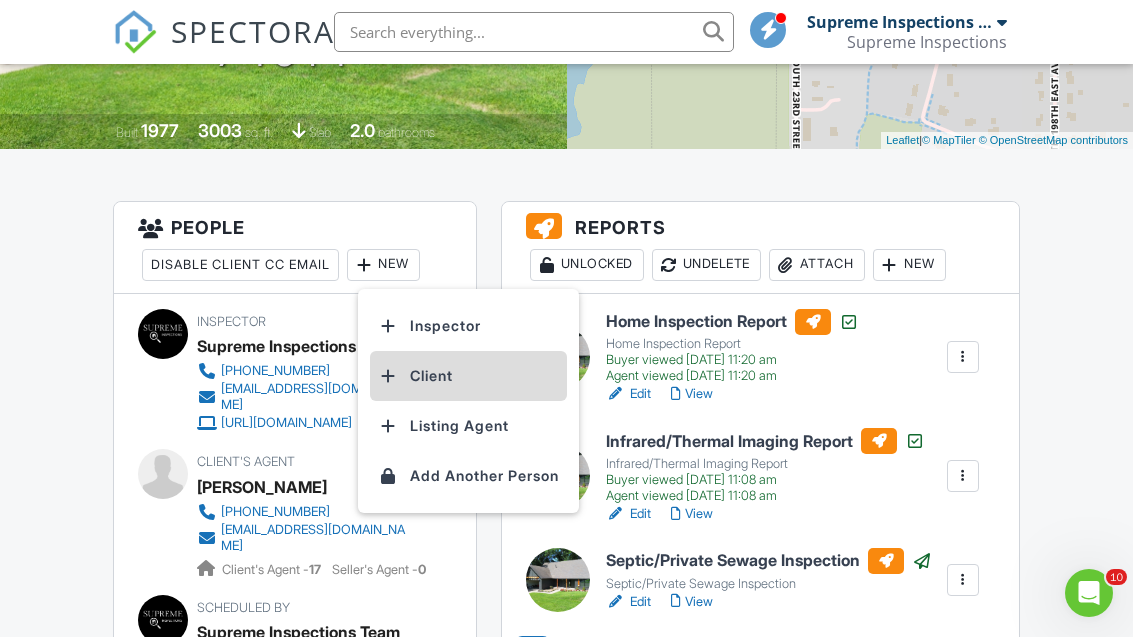 click on "Client" at bounding box center (468, 376) 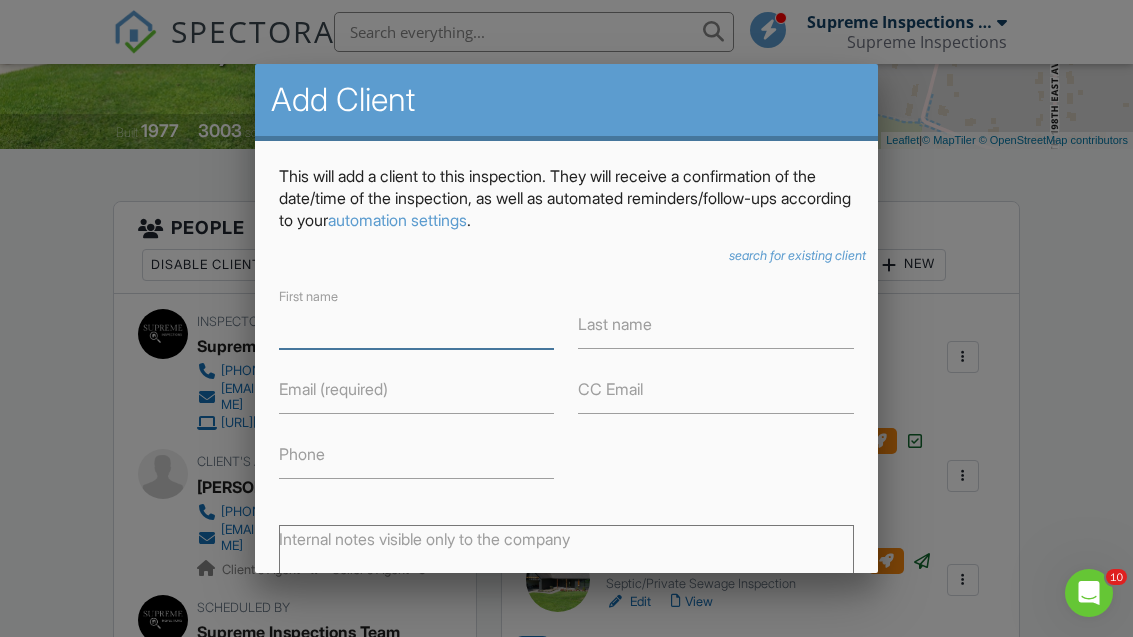 click on "First name" at bounding box center [417, 324] 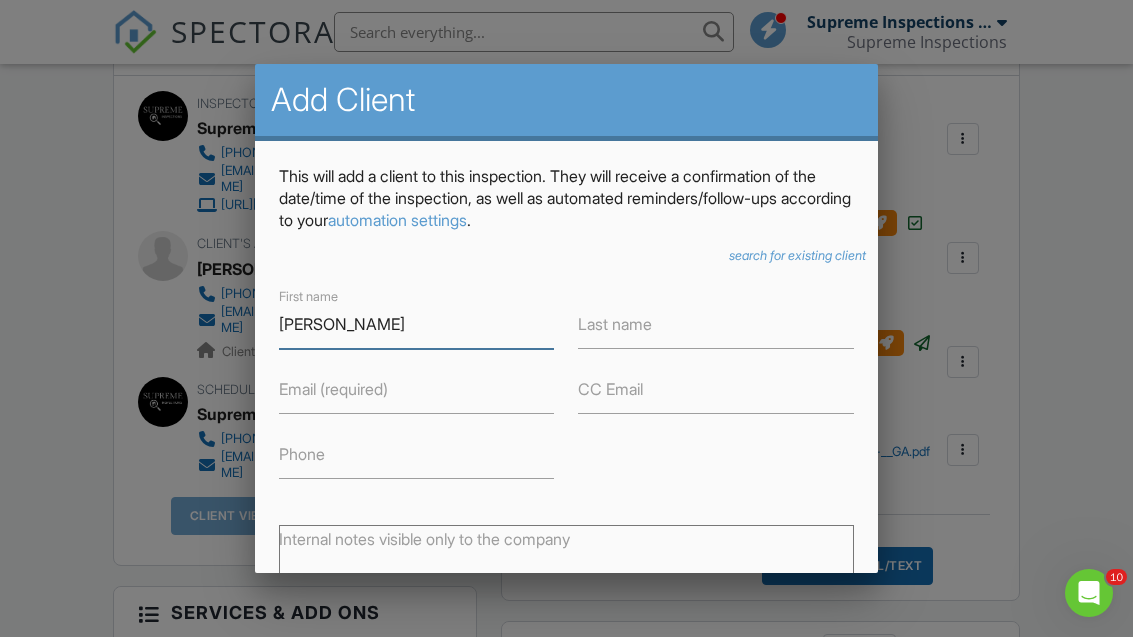 scroll, scrollTop: 788, scrollLeft: 0, axis: vertical 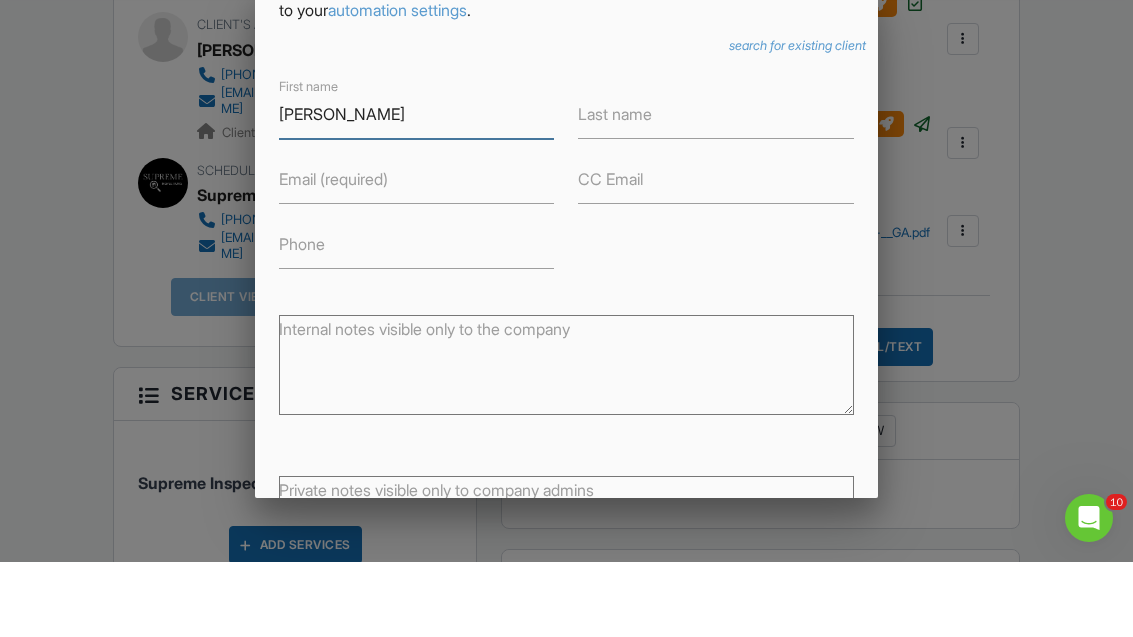 type on "[PERSON_NAME]" 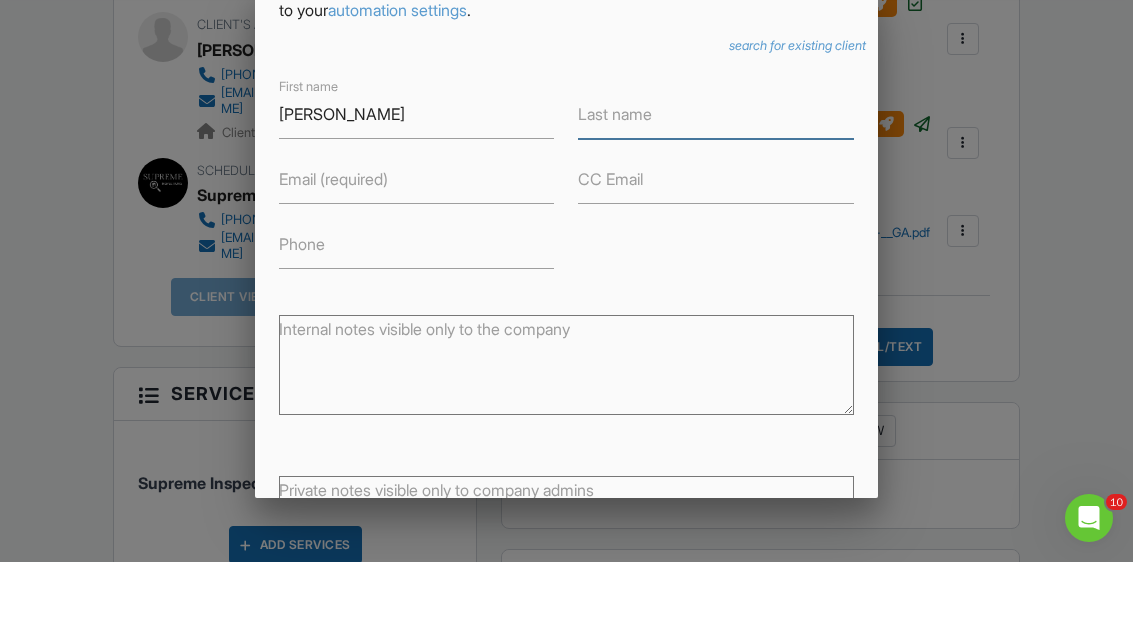 click on "Last name" at bounding box center [716, 189] 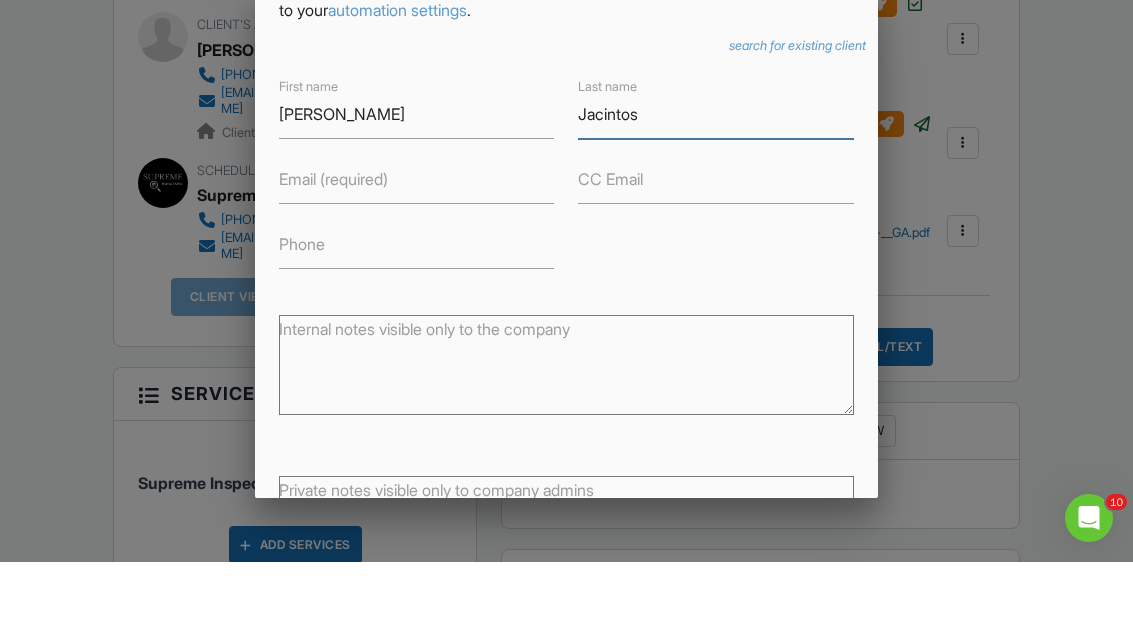 type on "Jacintos" 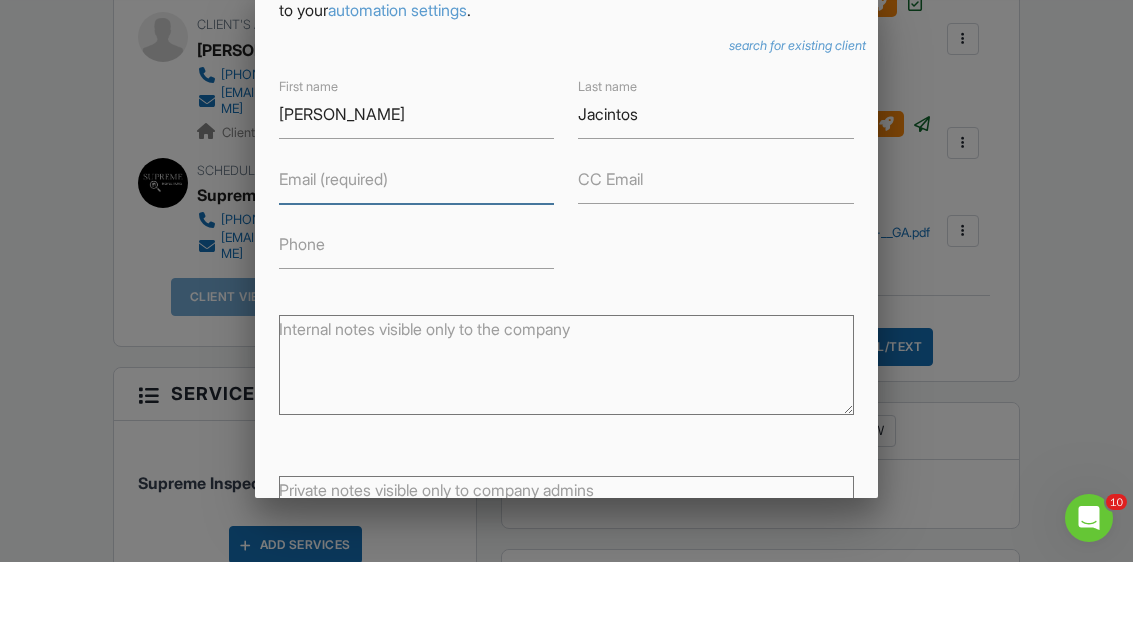 click on "Email (required)" at bounding box center (417, 254) 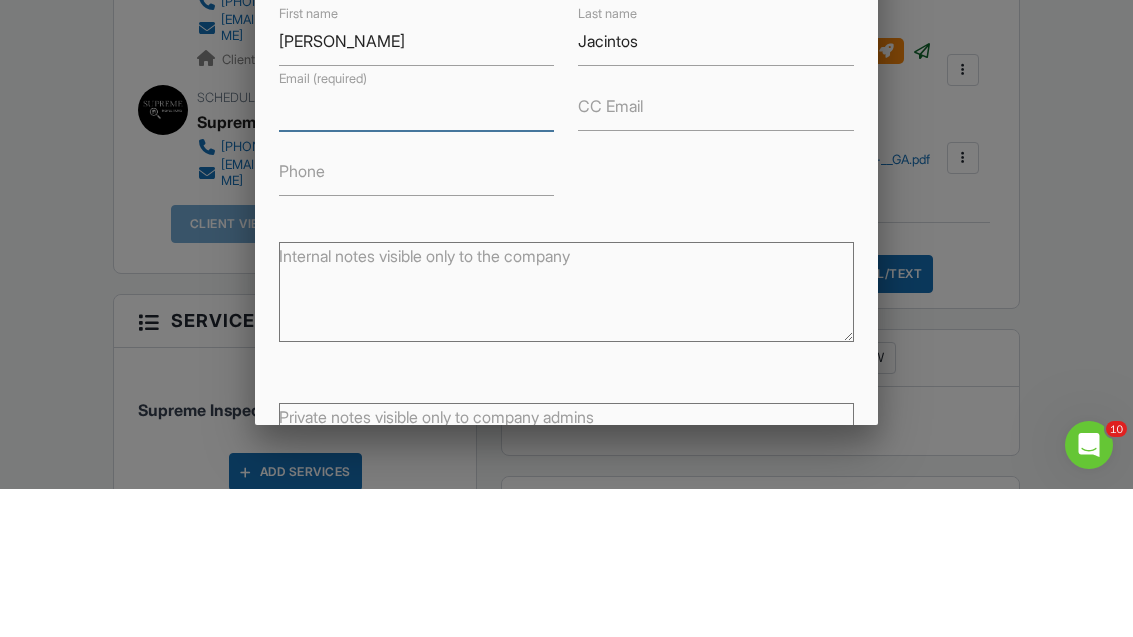 click on "Email (required)" at bounding box center (417, 254) 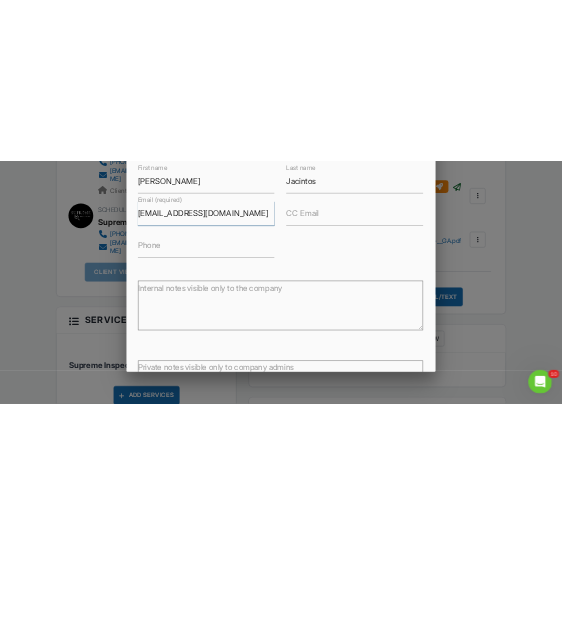 scroll, scrollTop: 788, scrollLeft: 0, axis: vertical 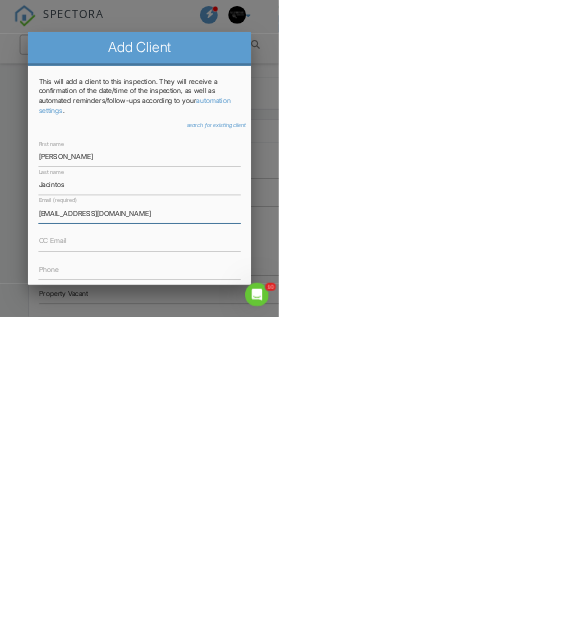 type on "Tolo7236@gmail.com" 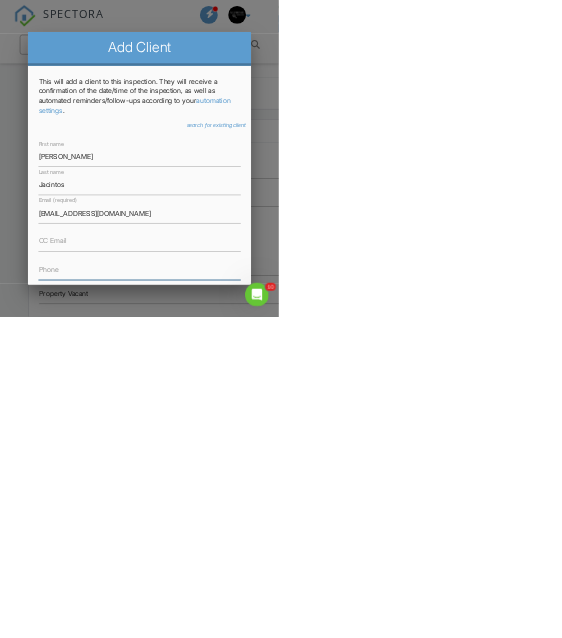 click on "Phone" at bounding box center [281, 542] 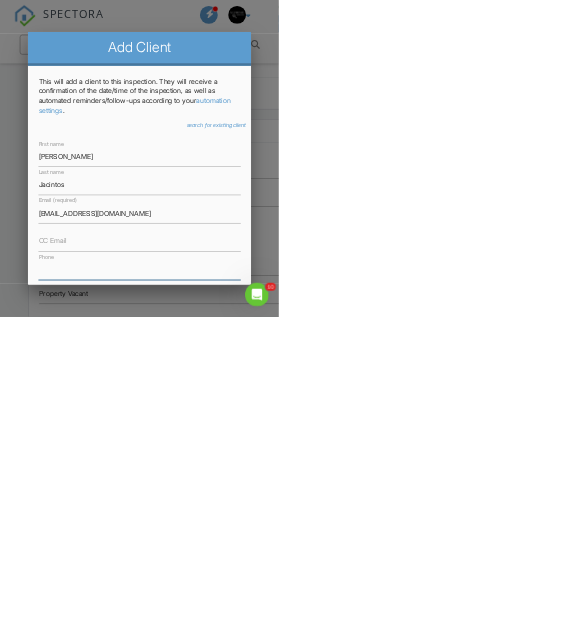scroll, scrollTop: 1145, scrollLeft: 1, axis: both 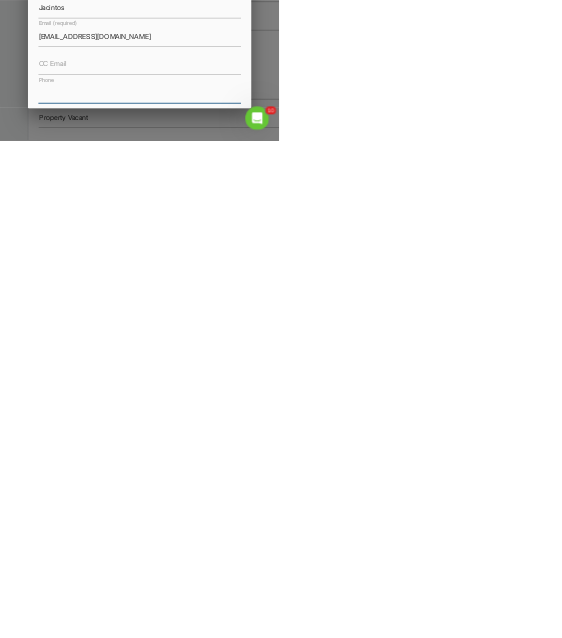 click on "Phone" at bounding box center [281, 542] 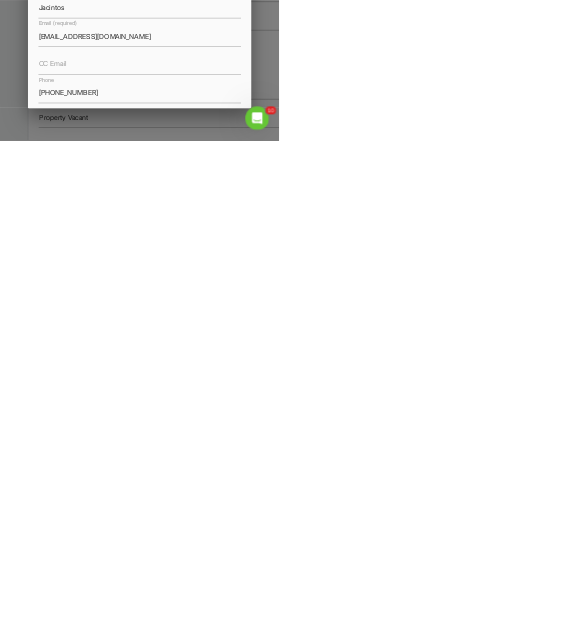 scroll, scrollTop: 1500, scrollLeft: 1, axis: both 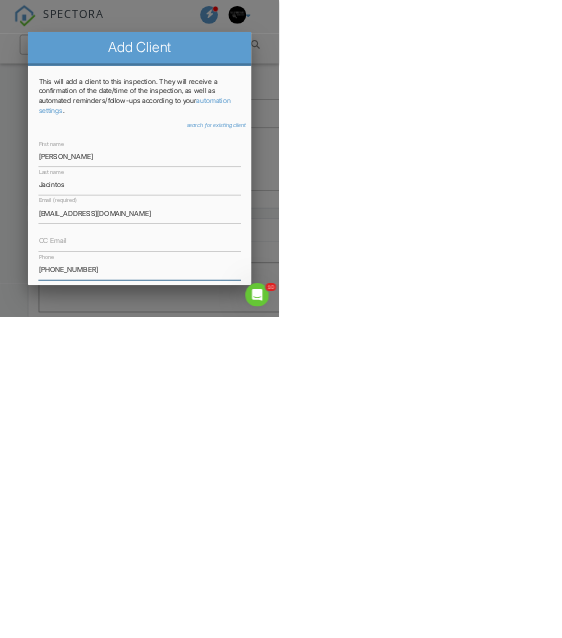 type on "[PHONE_NUMBER]" 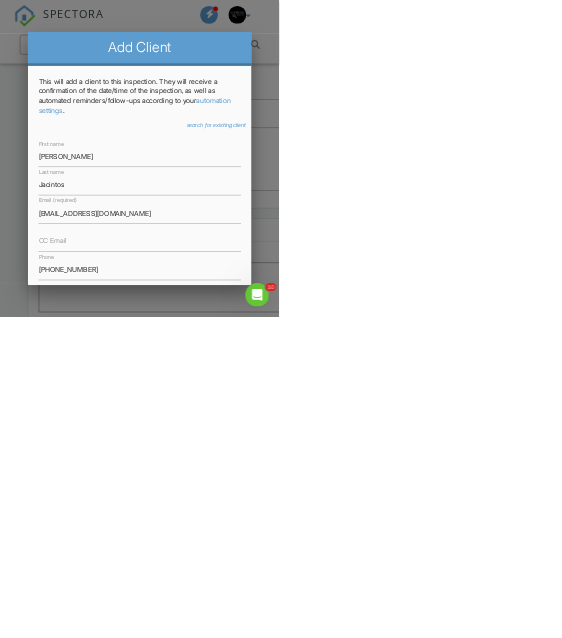 click on "Add Client" at bounding box center [414, 919] 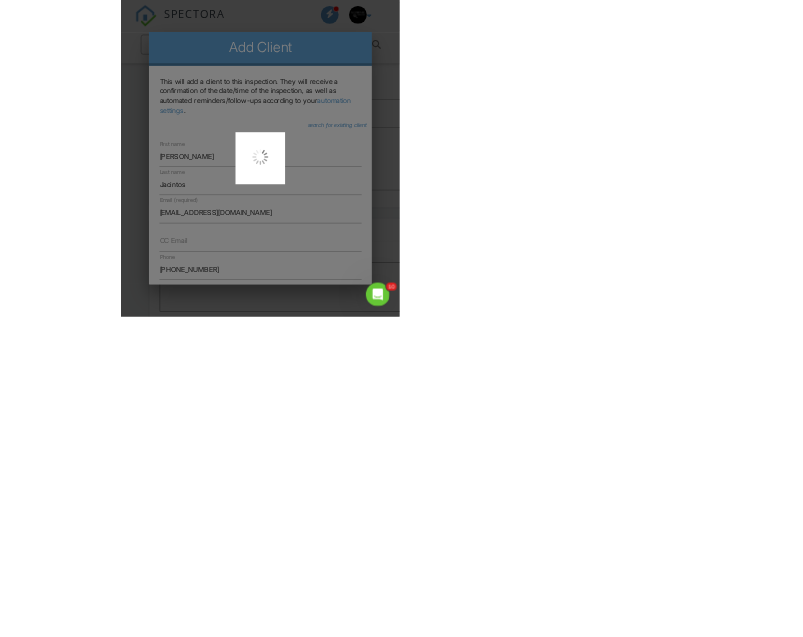 scroll, scrollTop: 1677, scrollLeft: 0, axis: vertical 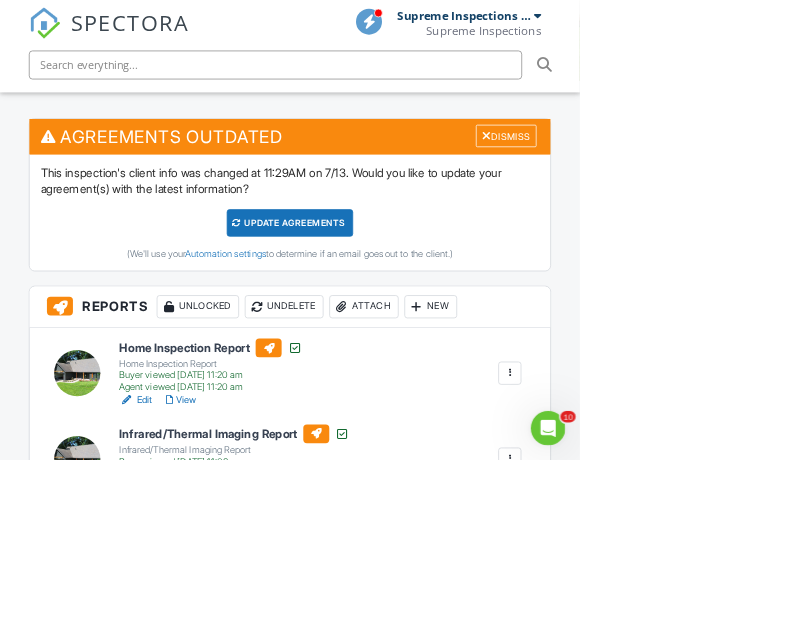 click on "Update Agreements" at bounding box center (401, 309) 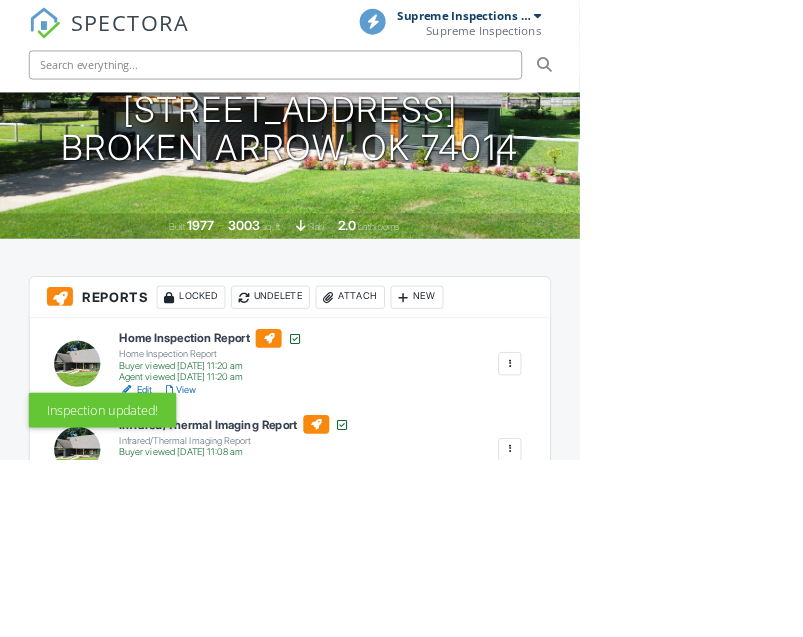 scroll, scrollTop: 835, scrollLeft: 0, axis: vertical 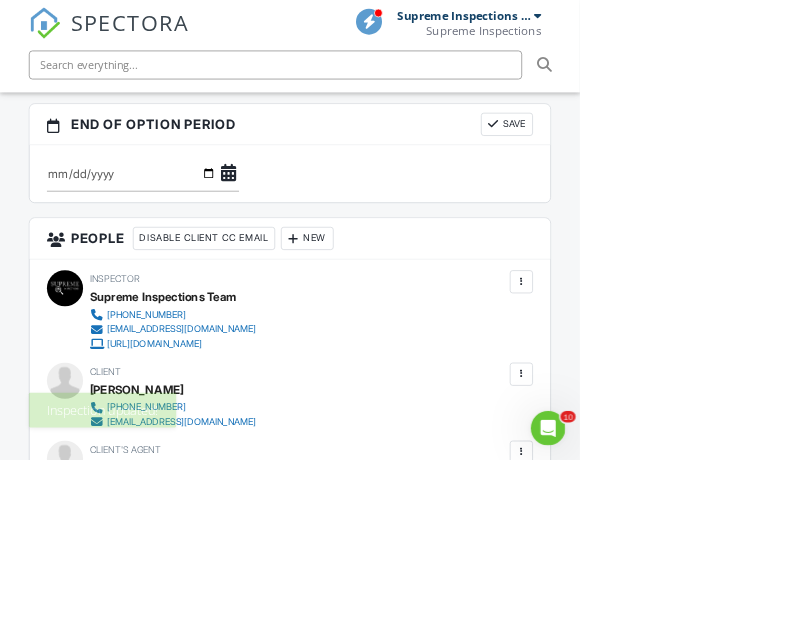 click at bounding box center (722, 518) 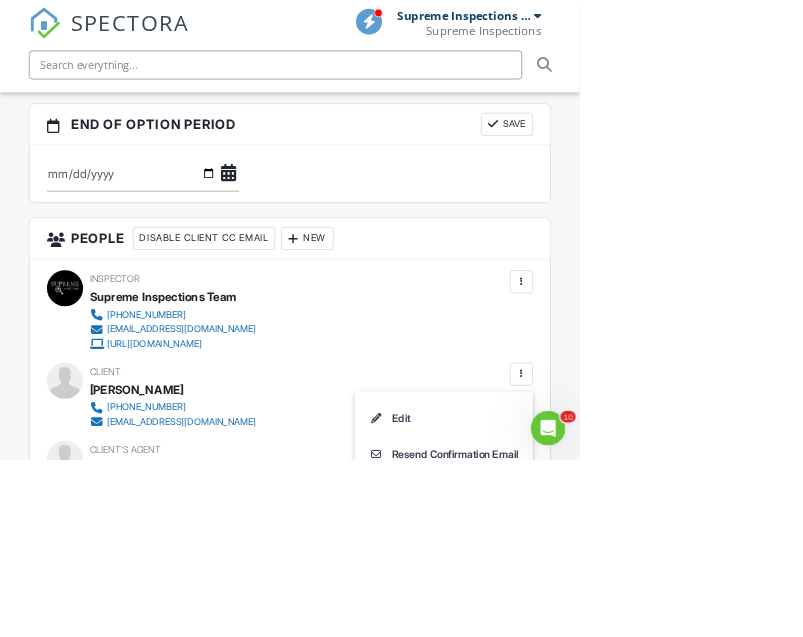 click on "SPECTORA
Supreme  Inspections Team
Supreme Inspections
Role:
Inspector
Dashboard
New Inspection
Inspections
Calendar
Template Editor
Contacts
Automations
Team
Metrics
Payments
Data Exports
Billing
Reporting
Advanced
Settings
What's New
Sign Out
Dashboard
New Inspection
Templates
Contacts
Automations
Payouts
Calendar
Data
Metrics
Settings
Support Center
Inspection Details
Client View
More
Property Details
Reschedule
Reorder / Copy
Share
Cancel
Delete
Print Order
Convert to V9
View Change Log
10314 S 194th E Ave" at bounding box center [401, 291] 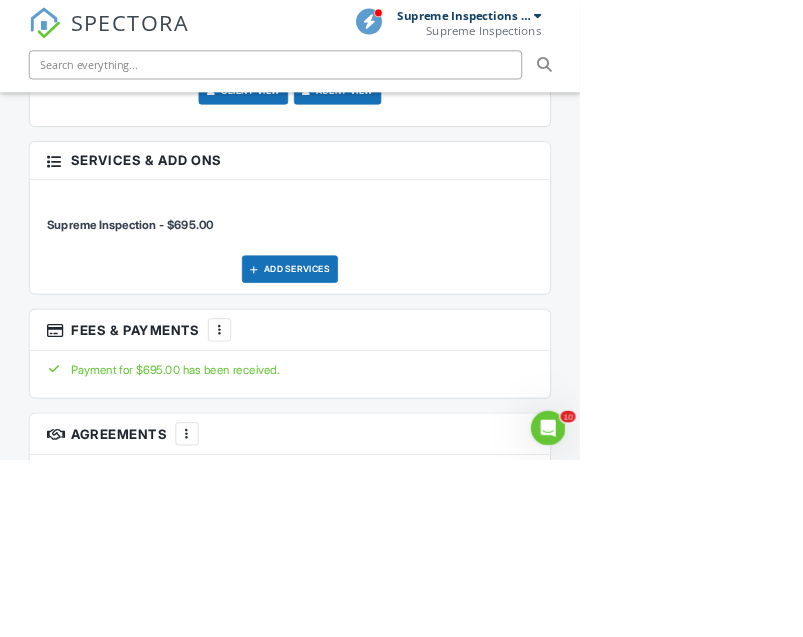scroll, scrollTop: 3210, scrollLeft: 0, axis: vertical 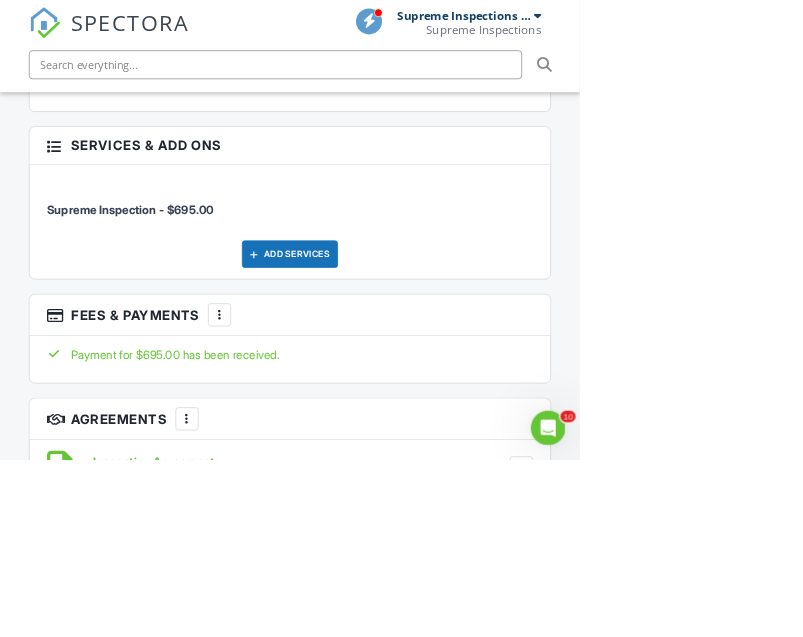 click at bounding box center (722, 648) 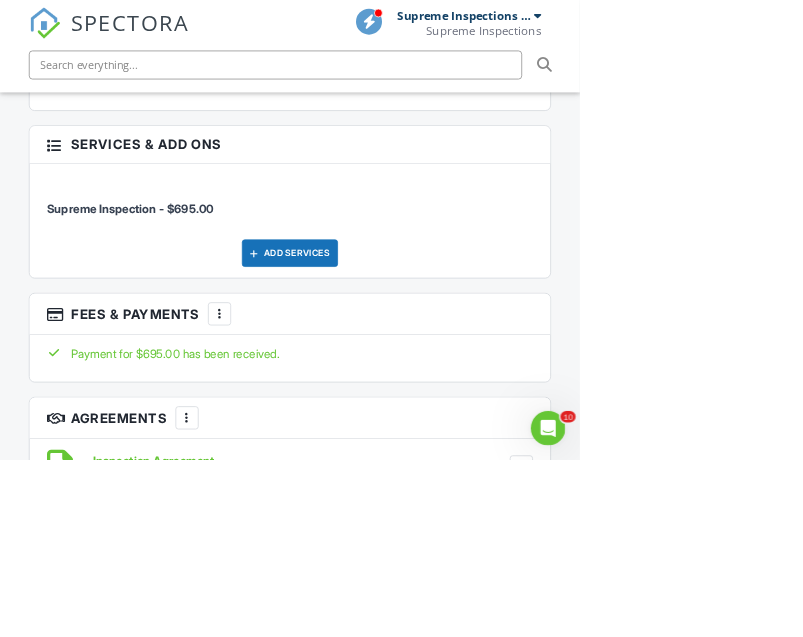 click on "SPECTORA
Supreme  Inspections Team
Supreme Inspections
Role:
Inspector
Dashboard
New Inspection
Inspections
Calendar
Template Editor
Contacts
Automations
Team
Metrics
Payments
Data Exports
Billing
Reporting
Advanced
Settings
What's New
Sign Out
Dashboard
New Inspection
Templates
Contacts
Automations
Payouts
Calendar
Data
Metrics
Settings
Support Center
Inspection Details
Client View
More
Property Details
Reschedule
Reorder / Copy
Share
Cancel
Delete
Print Order
Convert to V9
View Change Log
10314 S 194th E Ave" at bounding box center (401, -477) 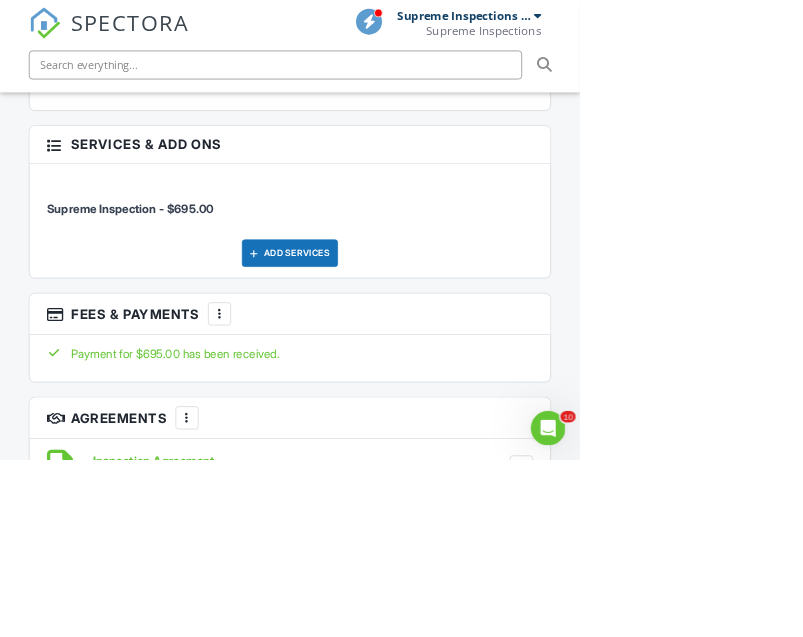 click at bounding box center [722, 647] 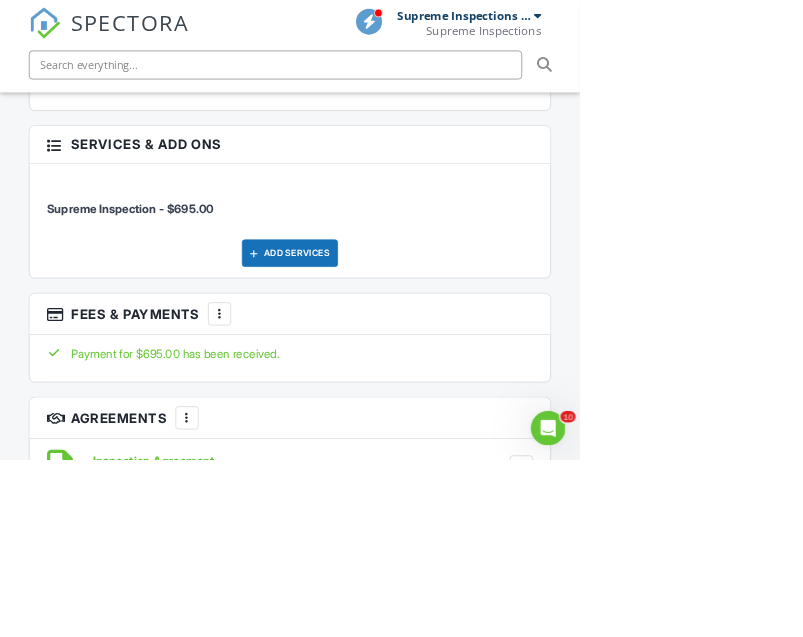 scroll, scrollTop: 3299, scrollLeft: 0, axis: vertical 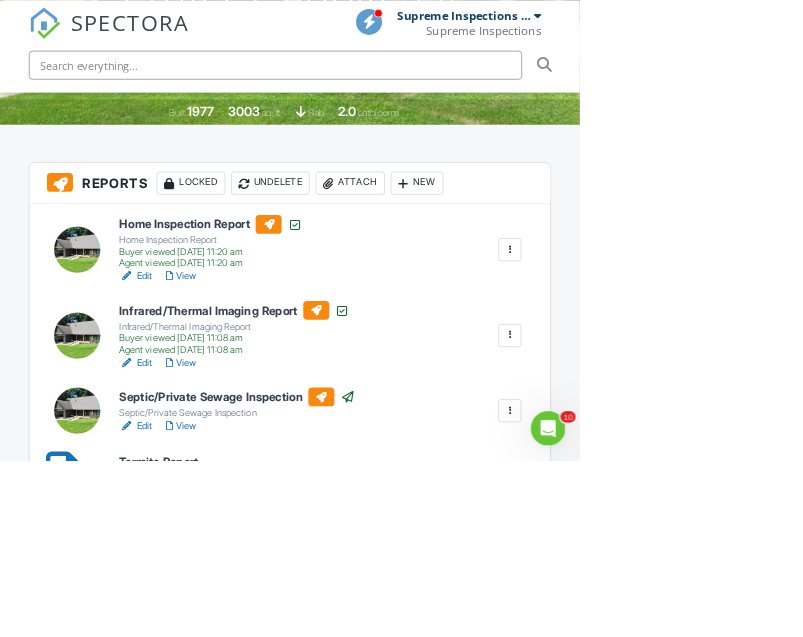 click on "Resend Email/Text" at bounding box center (489, 773) 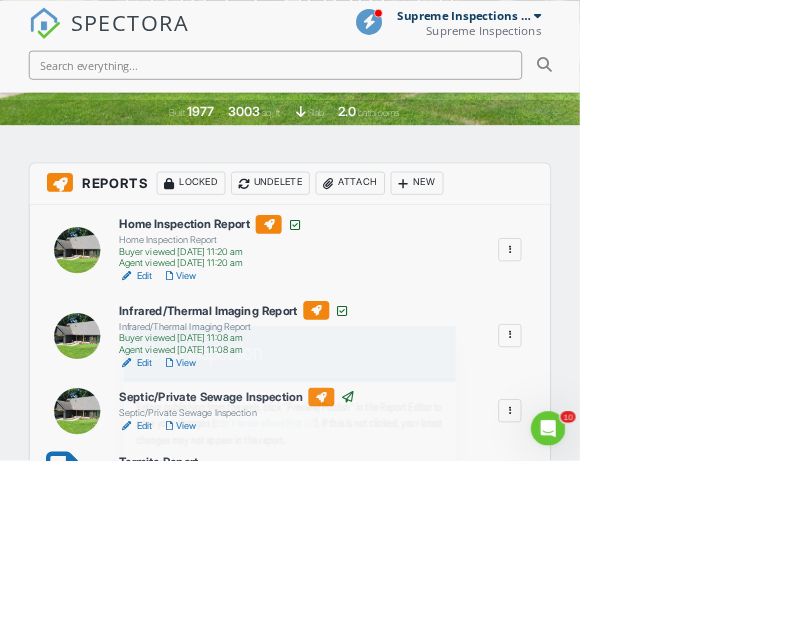 scroll, scrollTop: 501, scrollLeft: 0, axis: vertical 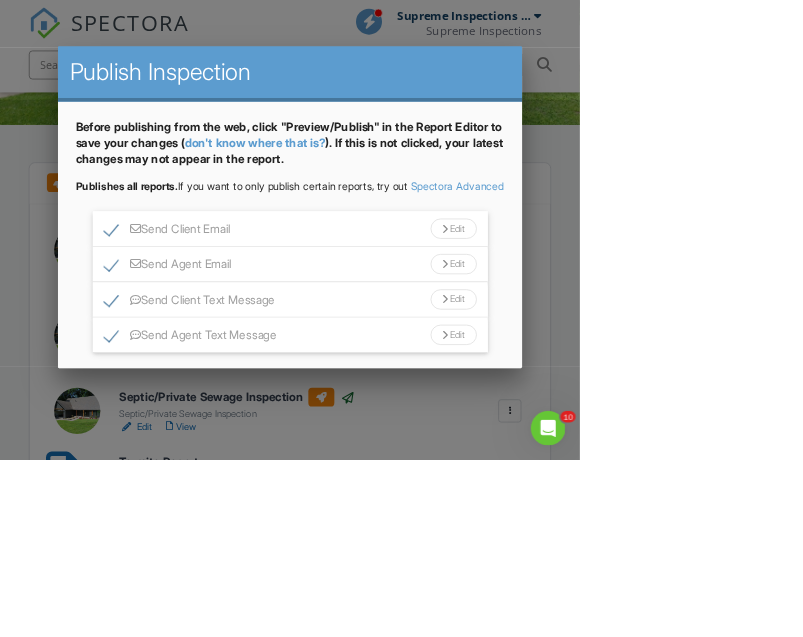 click on "Send Agent Text Message" at bounding box center [263, 467] 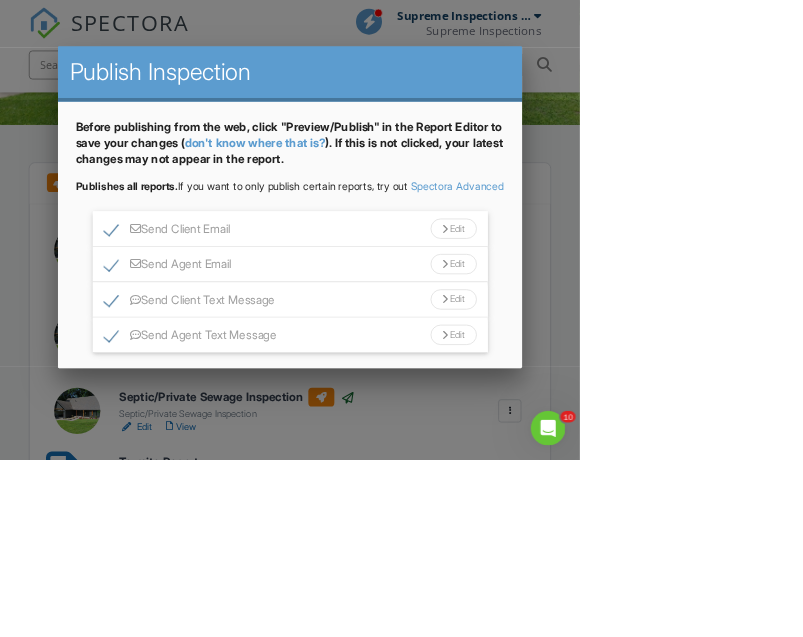 click on "Send Agent Text Message" at bounding box center [-9865, 446] 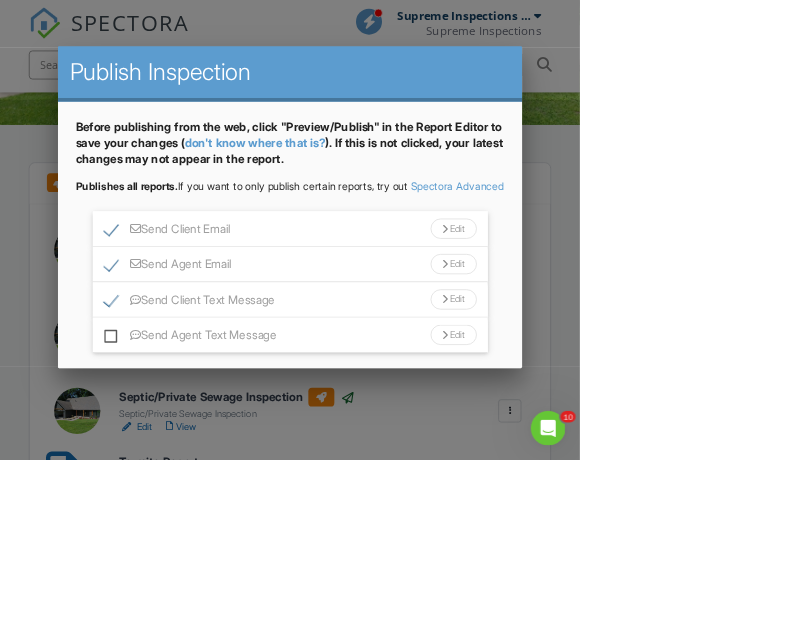 click on "Send Client Email" at bounding box center [231, 320] 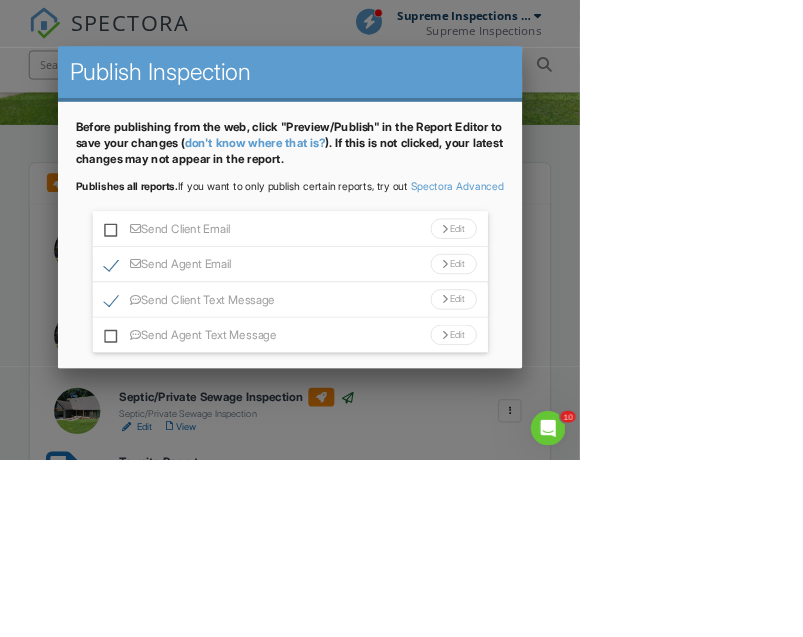 click on "Send Agent Email" at bounding box center (232, 369) 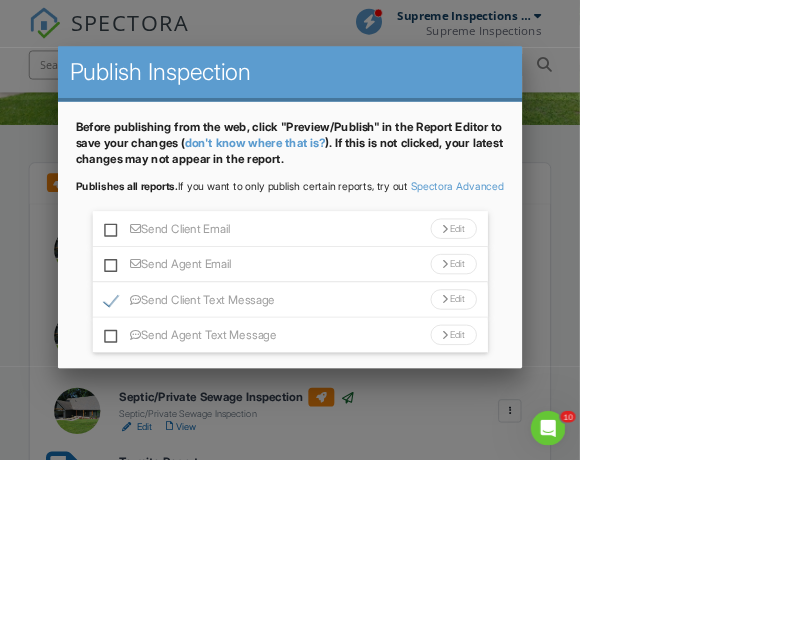 click on "Send Client Email" at bounding box center [231, 320] 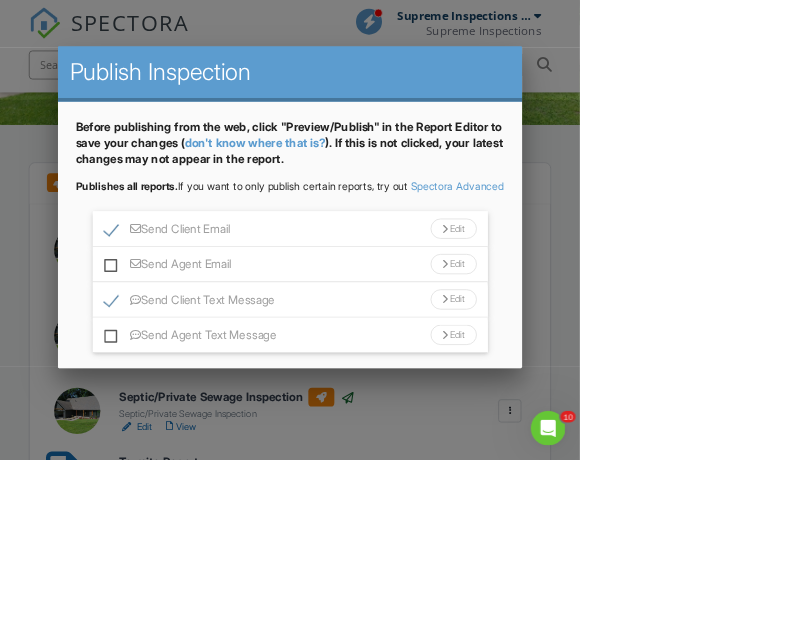 click on "Send All" at bounding box center [594, 577] 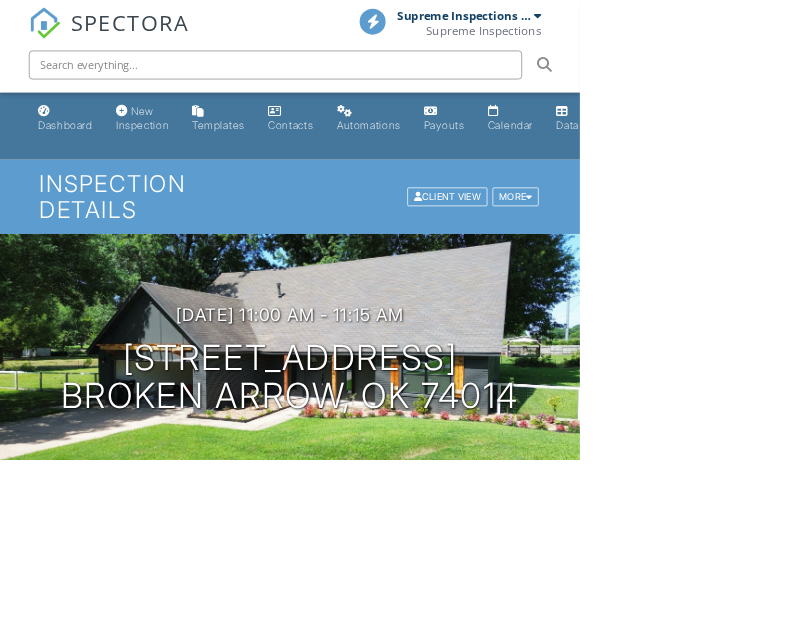scroll, scrollTop: 501, scrollLeft: 0, axis: vertical 